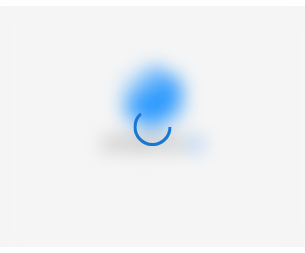 scroll, scrollTop: 0, scrollLeft: 0, axis: both 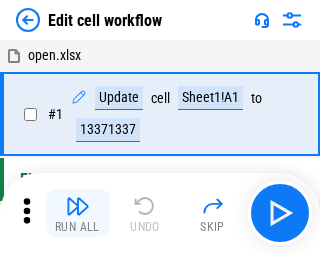 click at bounding box center [78, 206] 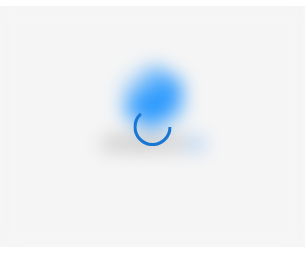 scroll, scrollTop: 0, scrollLeft: 0, axis: both 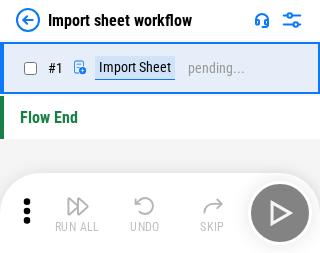 click at bounding box center (78, 206) 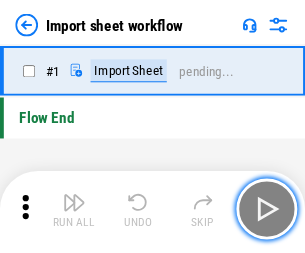 scroll, scrollTop: 7, scrollLeft: 0, axis: vertical 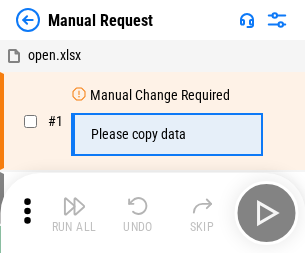 click at bounding box center [74, 206] 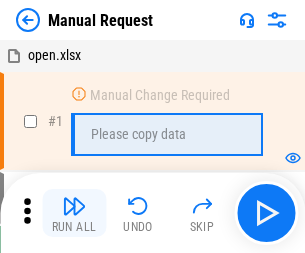click at bounding box center [74, 206] 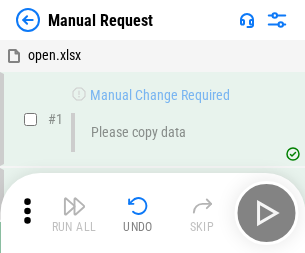 scroll, scrollTop: 68, scrollLeft: 0, axis: vertical 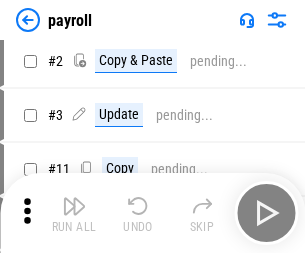 click at bounding box center (74, 206) 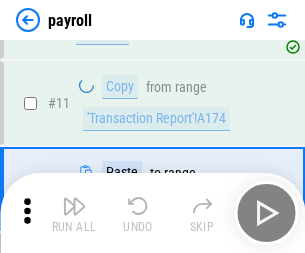 scroll, scrollTop: 247, scrollLeft: 0, axis: vertical 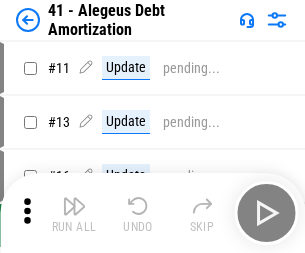click at bounding box center [74, 206] 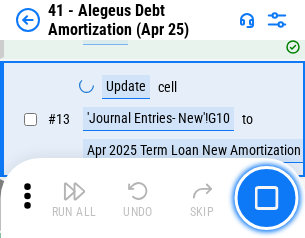 scroll, scrollTop: 247, scrollLeft: 0, axis: vertical 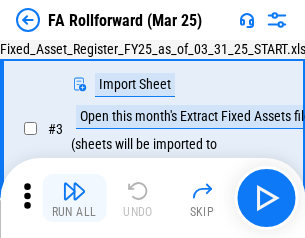 click at bounding box center [74, 191] 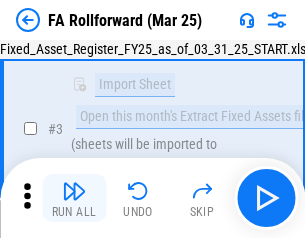 click at bounding box center [74, 191] 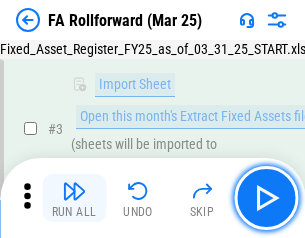 scroll, scrollTop: 184, scrollLeft: 0, axis: vertical 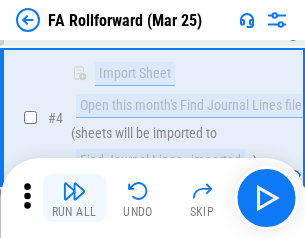 click at bounding box center (74, 191) 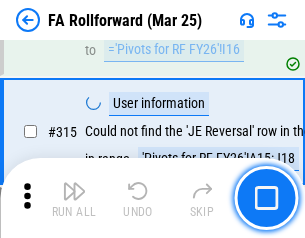 scroll, scrollTop: 9517, scrollLeft: 0, axis: vertical 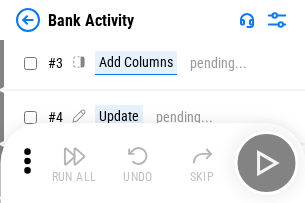 click at bounding box center (74, 156) 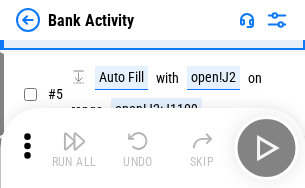 scroll, scrollTop: 106, scrollLeft: 0, axis: vertical 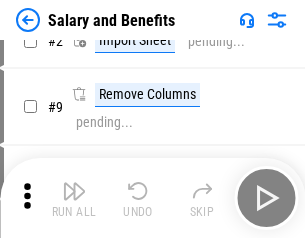 click at bounding box center (74, 191) 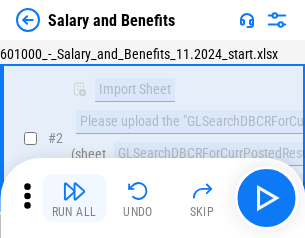 click at bounding box center [74, 191] 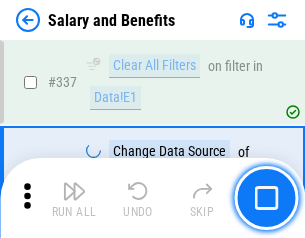 scroll, scrollTop: 9364, scrollLeft: 0, axis: vertical 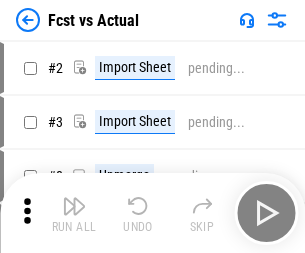 click at bounding box center [74, 206] 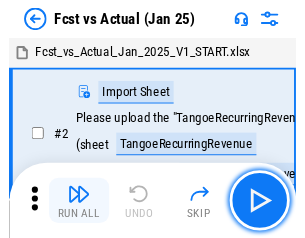 scroll, scrollTop: 26, scrollLeft: 0, axis: vertical 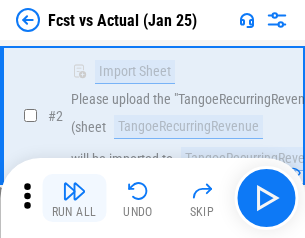 click at bounding box center [74, 191] 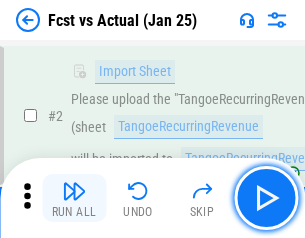 scroll, scrollTop: 187, scrollLeft: 0, axis: vertical 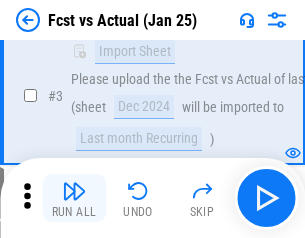 click at bounding box center [74, 191] 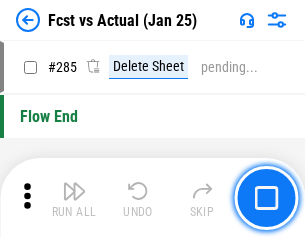 scroll, scrollTop: 9465, scrollLeft: 0, axis: vertical 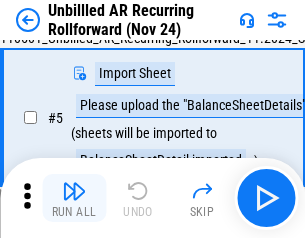 click at bounding box center [74, 191] 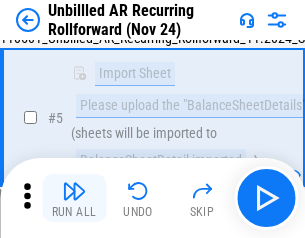click at bounding box center (74, 191) 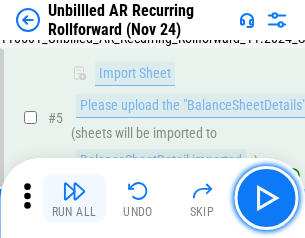 scroll, scrollTop: 188, scrollLeft: 0, axis: vertical 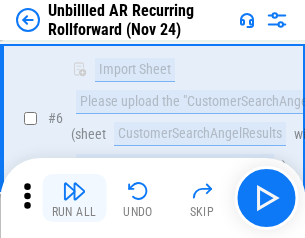 click at bounding box center [74, 191] 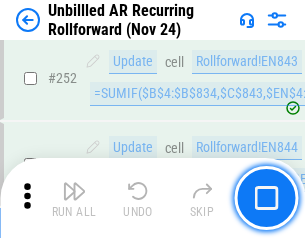 scroll, scrollTop: 6793, scrollLeft: 0, axis: vertical 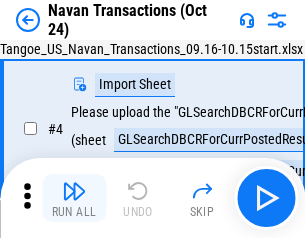click at bounding box center (74, 191) 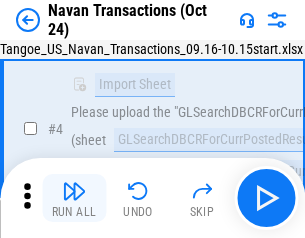click at bounding box center [74, 191] 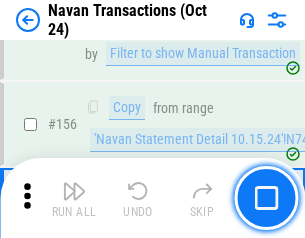 scroll, scrollTop: 6484, scrollLeft: 0, axis: vertical 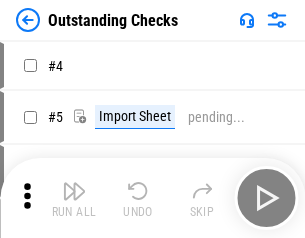 click at bounding box center [74, 191] 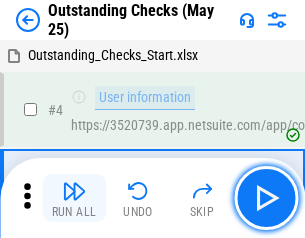 scroll, scrollTop: 84, scrollLeft: 0, axis: vertical 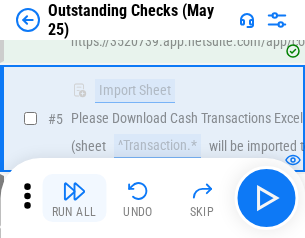 click at bounding box center (74, 191) 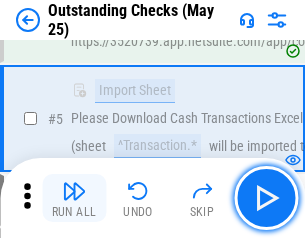 scroll, scrollTop: 209, scrollLeft: 0, axis: vertical 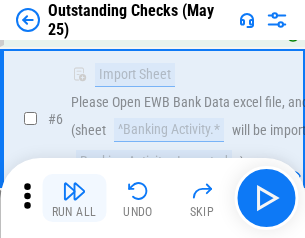 click at bounding box center [74, 191] 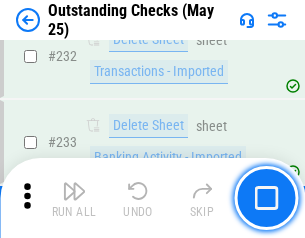 scroll, scrollTop: 6073, scrollLeft: 0, axis: vertical 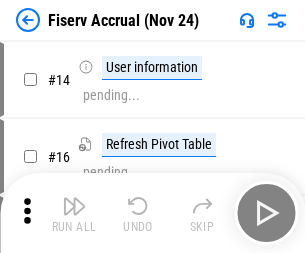 click at bounding box center (74, 206) 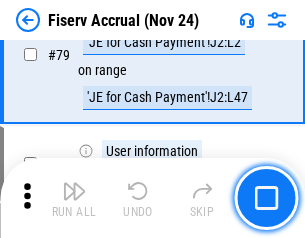 scroll, scrollTop: 2628, scrollLeft: 0, axis: vertical 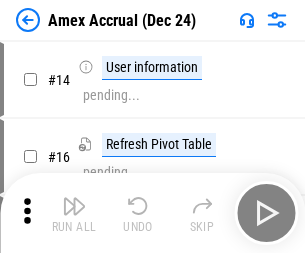 click at bounding box center (74, 206) 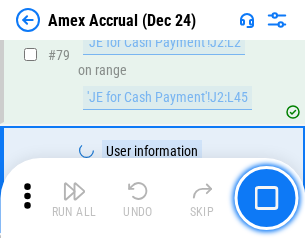scroll, scrollTop: 2596, scrollLeft: 0, axis: vertical 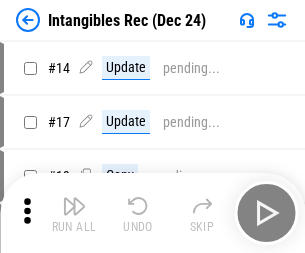 click at bounding box center [74, 206] 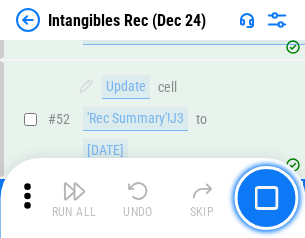 scroll, scrollTop: 779, scrollLeft: 0, axis: vertical 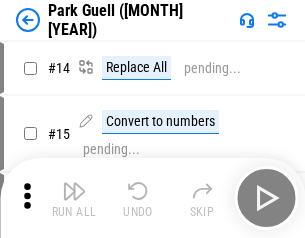 click at bounding box center (74, 191) 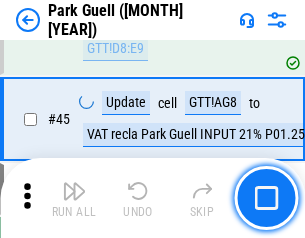 scroll, scrollTop: 2501, scrollLeft: 0, axis: vertical 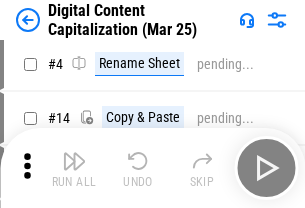 click at bounding box center [74, 161] 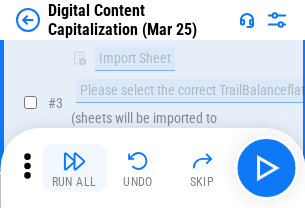 click at bounding box center [74, 161] 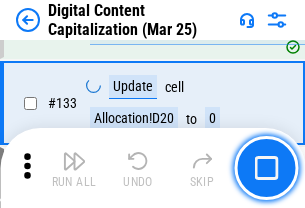 scroll, scrollTop: 2121, scrollLeft: 0, axis: vertical 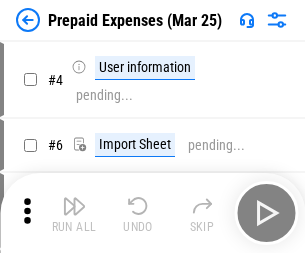 click at bounding box center [74, 206] 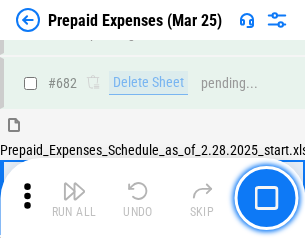 scroll, scrollTop: 5381, scrollLeft: 0, axis: vertical 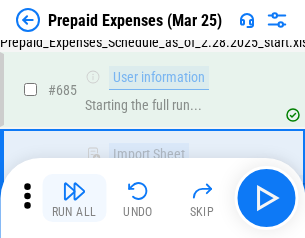 click at bounding box center (74, 191) 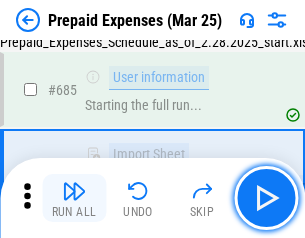 scroll, scrollTop: 5499, scrollLeft: 0, axis: vertical 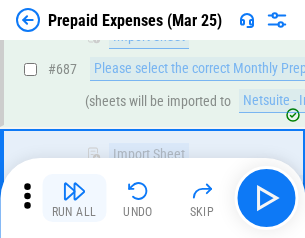 click at bounding box center (74, 191) 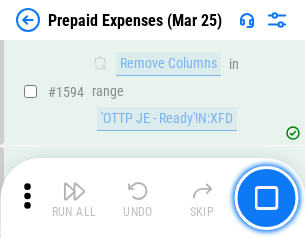 scroll, scrollTop: 19472, scrollLeft: 0, axis: vertical 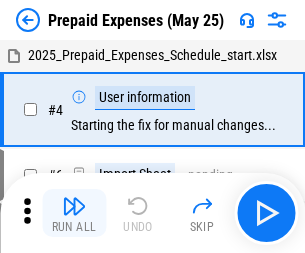 click at bounding box center (74, 206) 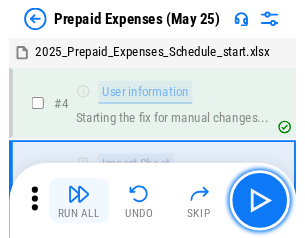 scroll, scrollTop: 88, scrollLeft: 0, axis: vertical 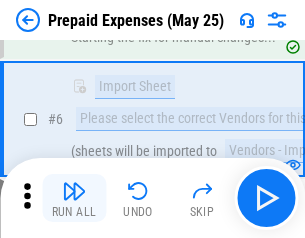 click at bounding box center (74, 191) 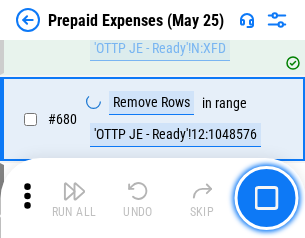 scroll, scrollTop: 6964, scrollLeft: 0, axis: vertical 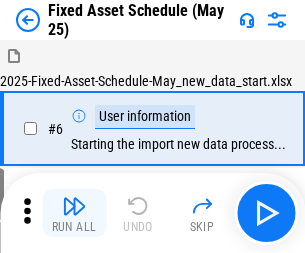click at bounding box center [74, 206] 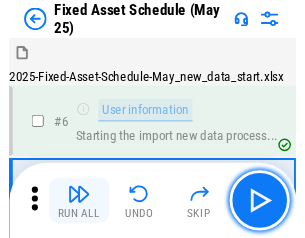 scroll, scrollTop: 108, scrollLeft: 0, axis: vertical 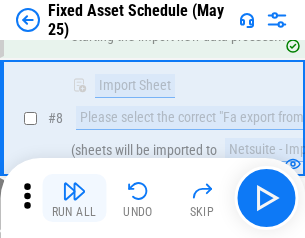 click at bounding box center [74, 191] 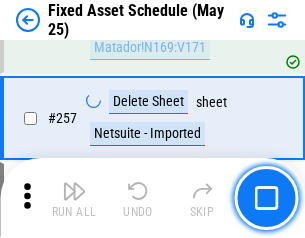 scroll, scrollTop: 6374, scrollLeft: 0, axis: vertical 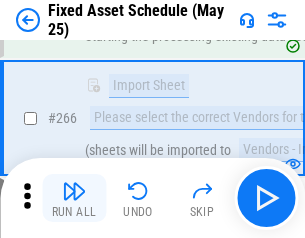 click at bounding box center [74, 191] 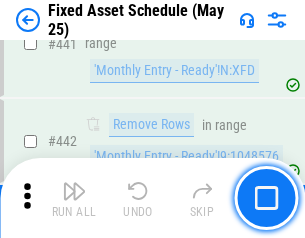 scroll, scrollTop: 8940, scrollLeft: 0, axis: vertical 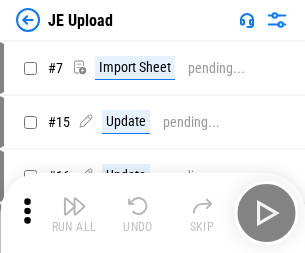 click at bounding box center [74, 206] 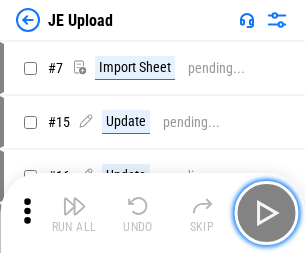 scroll, scrollTop: 7, scrollLeft: 0, axis: vertical 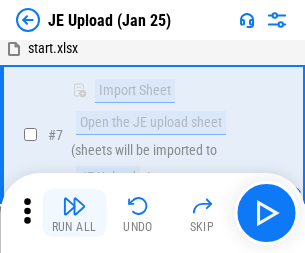 click at bounding box center [74, 206] 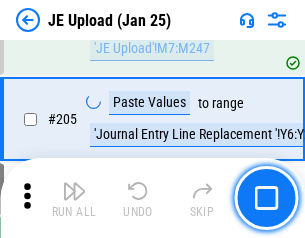 scroll, scrollTop: 4826, scrollLeft: 0, axis: vertical 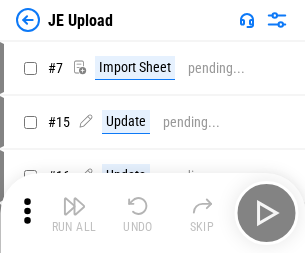 click at bounding box center [74, 206] 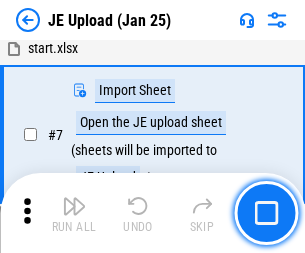 click at bounding box center (74, 206) 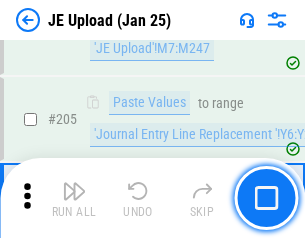 scroll, scrollTop: 4826, scrollLeft: 0, axis: vertical 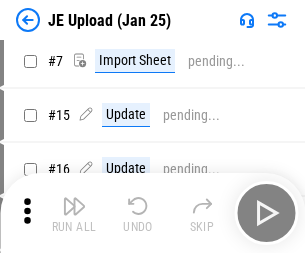 click at bounding box center [74, 206] 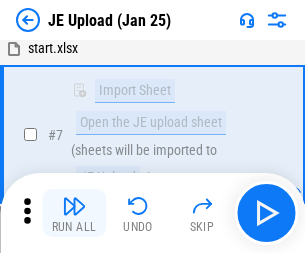 click at bounding box center (74, 206) 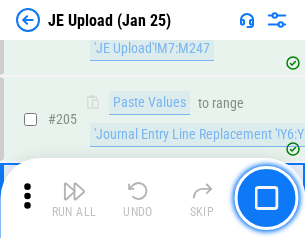 scroll, scrollTop: 4826, scrollLeft: 0, axis: vertical 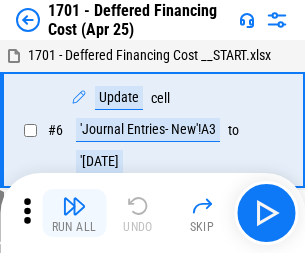 click at bounding box center [74, 206] 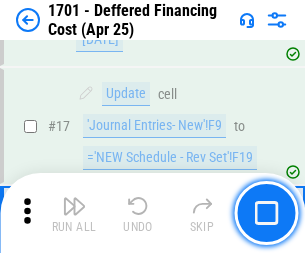 scroll, scrollTop: 240, scrollLeft: 0, axis: vertical 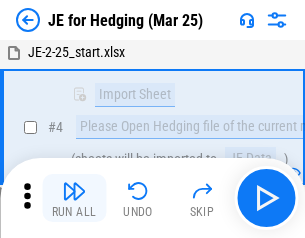 click at bounding box center [74, 191] 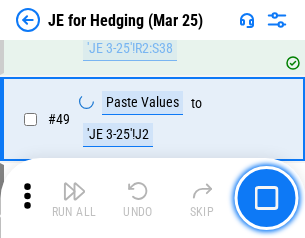 scroll, scrollTop: 1295, scrollLeft: 0, axis: vertical 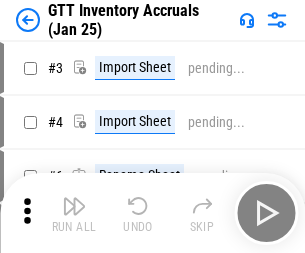 click at bounding box center [74, 206] 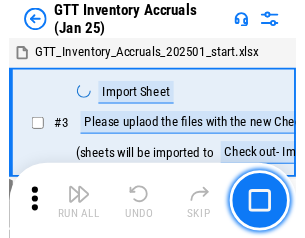 scroll, scrollTop: 3, scrollLeft: 0, axis: vertical 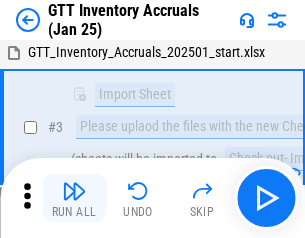 click at bounding box center (74, 191) 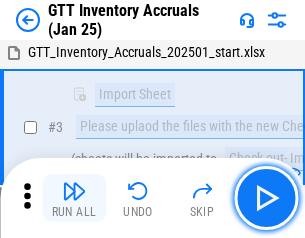 scroll, scrollTop: 129, scrollLeft: 0, axis: vertical 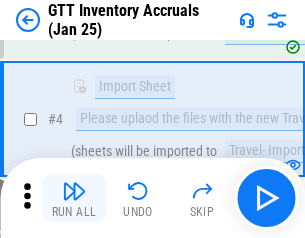 click at bounding box center [74, 191] 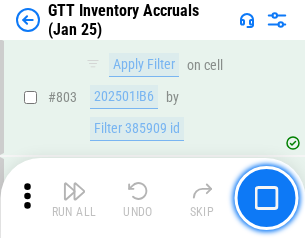 scroll, scrollTop: 15180, scrollLeft: 0, axis: vertical 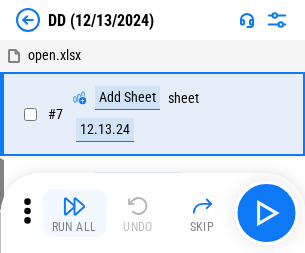 click at bounding box center [74, 206] 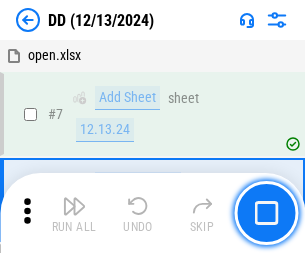 scroll, scrollTop: 193, scrollLeft: 0, axis: vertical 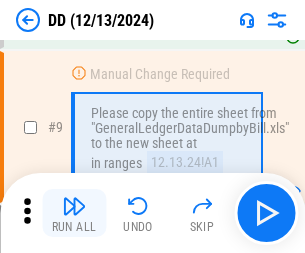 click at bounding box center (74, 206) 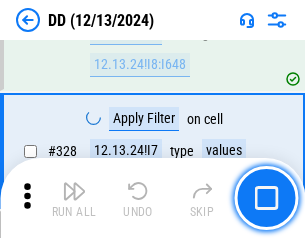 scroll, scrollTop: 8948, scrollLeft: 0, axis: vertical 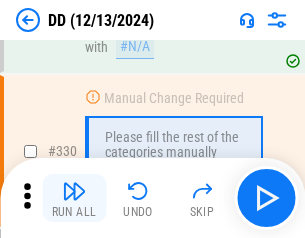 click at bounding box center [74, 191] 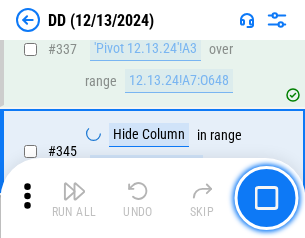scroll, scrollTop: 9572, scrollLeft: 0, axis: vertical 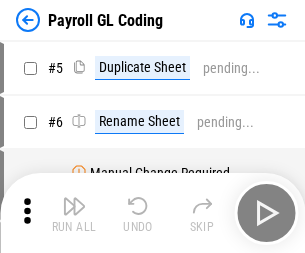 click at bounding box center (74, 206) 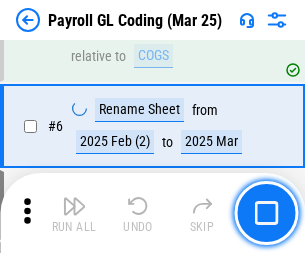 scroll, scrollTop: 240, scrollLeft: 0, axis: vertical 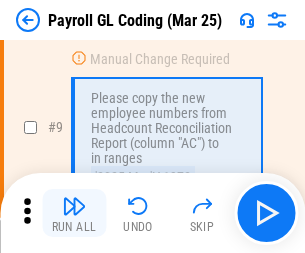 click at bounding box center (74, 206) 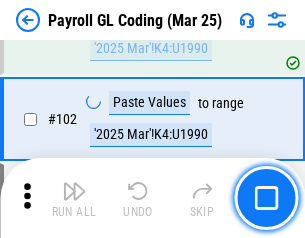 scroll, scrollTop: 4692, scrollLeft: 0, axis: vertical 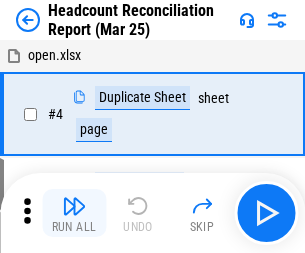 click at bounding box center [74, 206] 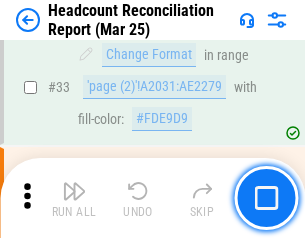 scroll, scrollTop: 1841, scrollLeft: 0, axis: vertical 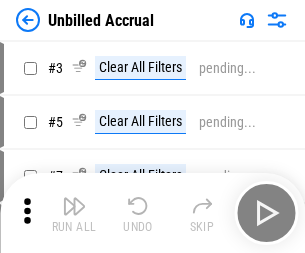 click at bounding box center [74, 206] 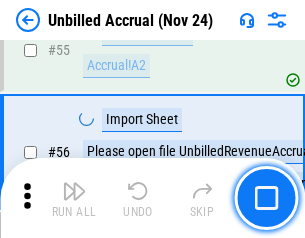 scroll, scrollTop: 2088, scrollLeft: 0, axis: vertical 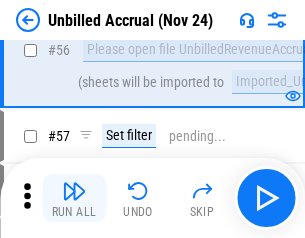 click at bounding box center (74, 191) 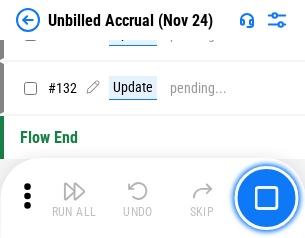 scroll, scrollTop: 5957, scrollLeft: 0, axis: vertical 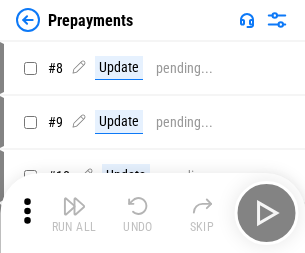 click at bounding box center [74, 206] 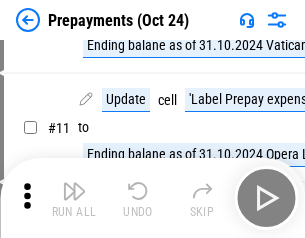 scroll, scrollTop: 125, scrollLeft: 0, axis: vertical 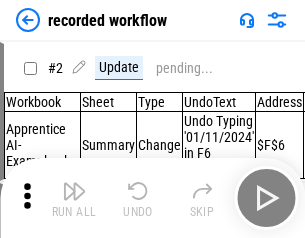 click at bounding box center [74, 191] 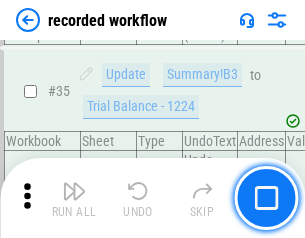 scroll, scrollTop: 6251, scrollLeft: 0, axis: vertical 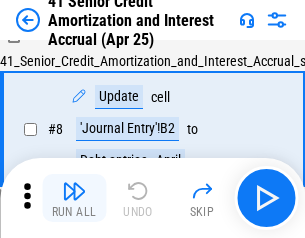click at bounding box center (74, 191) 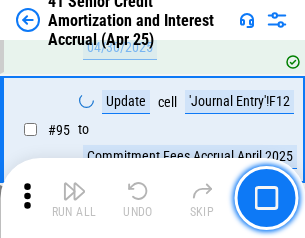 scroll, scrollTop: 1584, scrollLeft: 0, axis: vertical 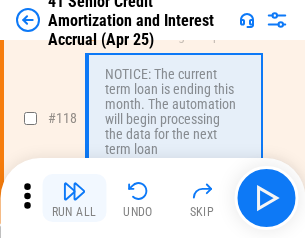 click at bounding box center [74, 191] 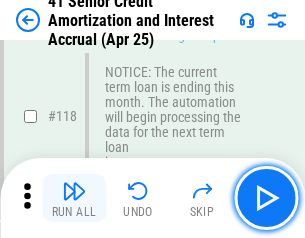 scroll, scrollTop: 1887, scrollLeft: 0, axis: vertical 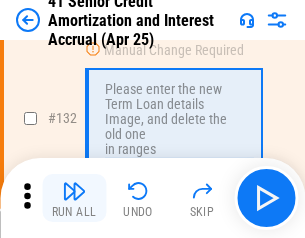 click at bounding box center (74, 191) 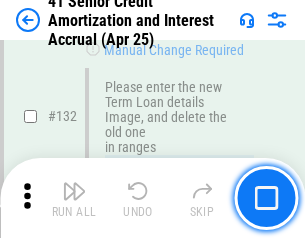 scroll, scrollTop: 2090, scrollLeft: 0, axis: vertical 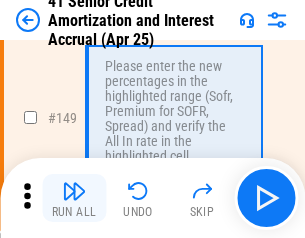 click at bounding box center (74, 191) 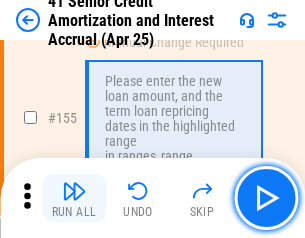 click at bounding box center (74, 191) 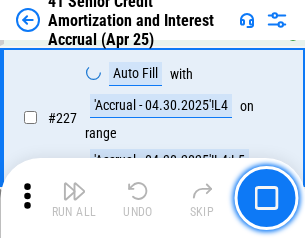 scroll, scrollTop: 4479, scrollLeft: 0, axis: vertical 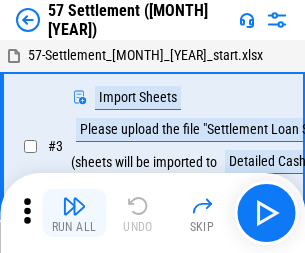 click at bounding box center [74, 206] 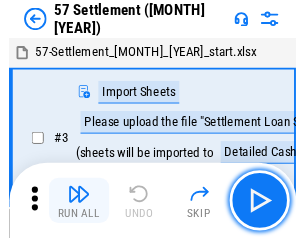 scroll, scrollTop: 19, scrollLeft: 0, axis: vertical 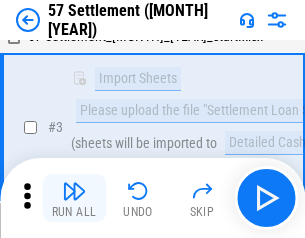 click at bounding box center [74, 191] 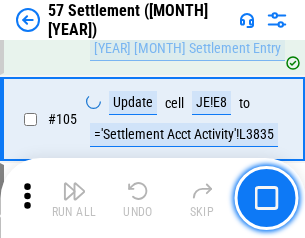 scroll, scrollTop: 1263, scrollLeft: 0, axis: vertical 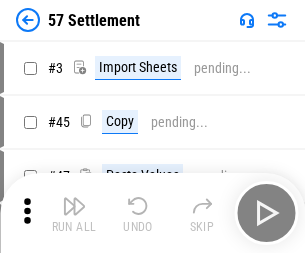 click at bounding box center [74, 206] 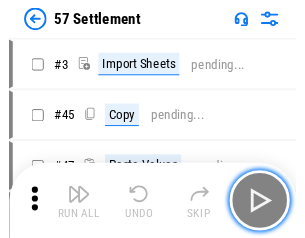 scroll, scrollTop: 19, scrollLeft: 0, axis: vertical 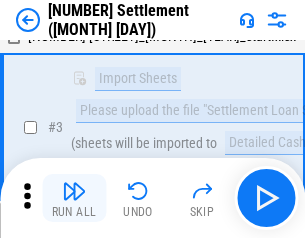 click at bounding box center [74, 191] 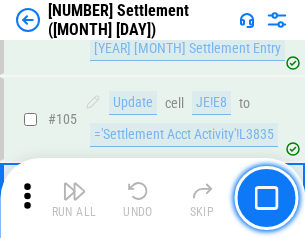 scroll, scrollTop: 1263, scrollLeft: 0, axis: vertical 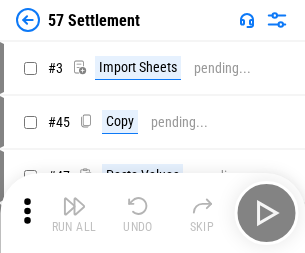 click at bounding box center [74, 206] 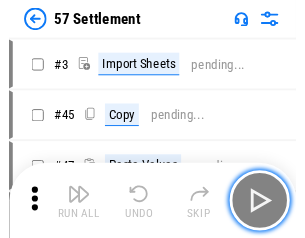 scroll, scrollTop: 19, scrollLeft: 0, axis: vertical 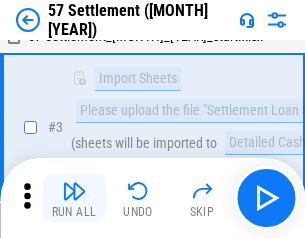 click at bounding box center [74, 191] 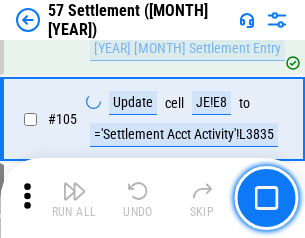 scroll, scrollTop: 1263, scrollLeft: 0, axis: vertical 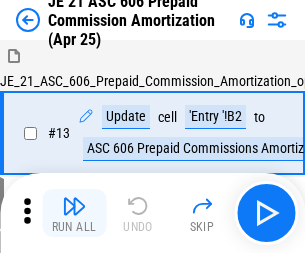 click at bounding box center [74, 206] 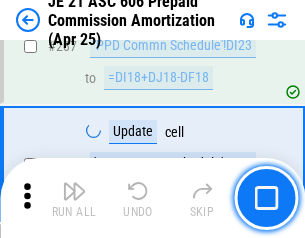 scroll, scrollTop: 3680, scrollLeft: 0, axis: vertical 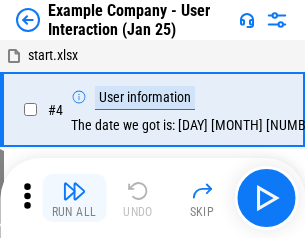 click at bounding box center [74, 191] 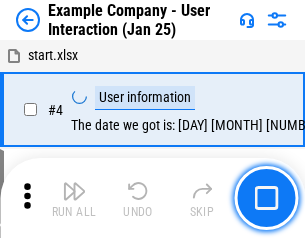 scroll, scrollTop: 267, scrollLeft: 0, axis: vertical 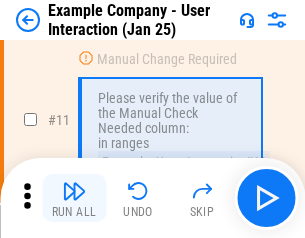 click at bounding box center (74, 191) 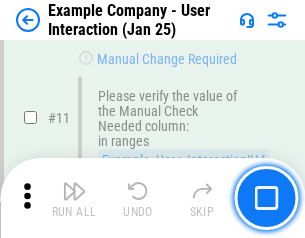 scroll, scrollTop: 433, scrollLeft: 0, axis: vertical 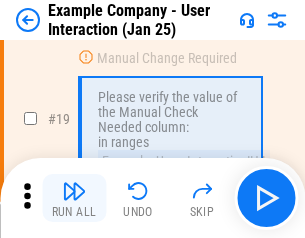 click at bounding box center (74, 191) 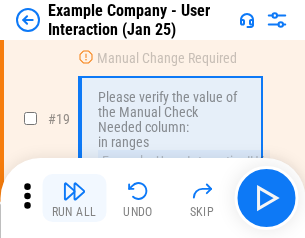 click at bounding box center (74, 191) 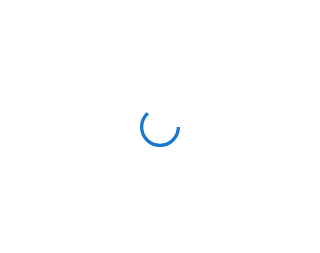 scroll, scrollTop: 0, scrollLeft: 0, axis: both 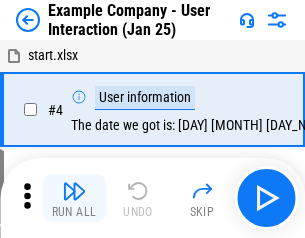 click at bounding box center (74, 191) 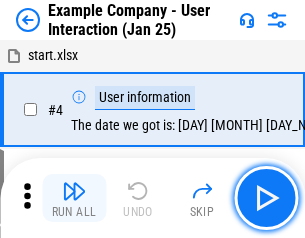 scroll, scrollTop: 267, scrollLeft: 0, axis: vertical 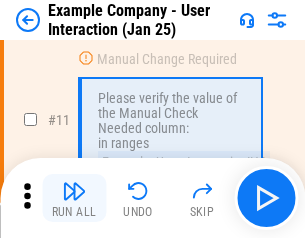 click at bounding box center [74, 191] 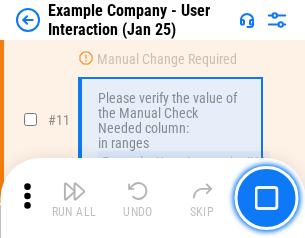 scroll, scrollTop: 433, scrollLeft: 0, axis: vertical 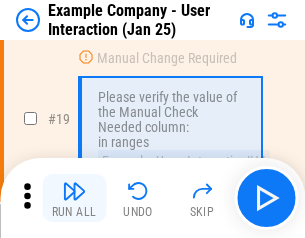 click at bounding box center (74, 191) 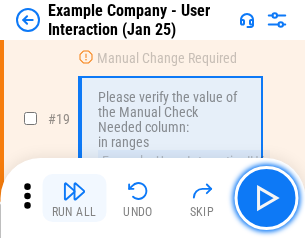 click at bounding box center (74, 191) 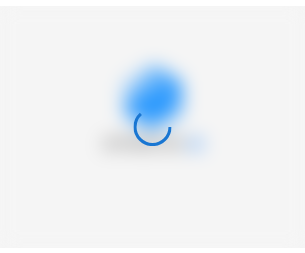 scroll, scrollTop: 0, scrollLeft: 0, axis: both 